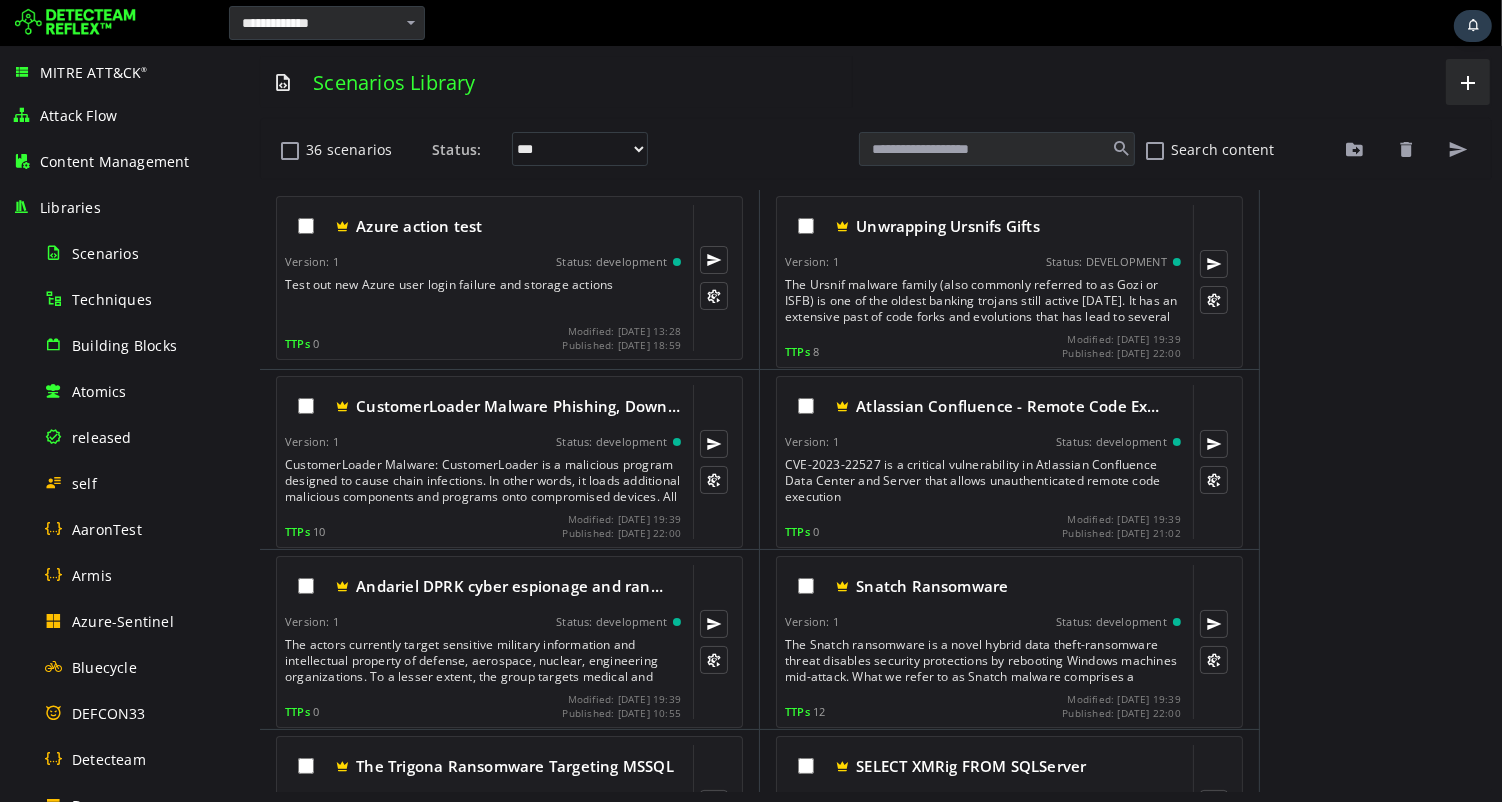 scroll, scrollTop: 0, scrollLeft: 0, axis: both 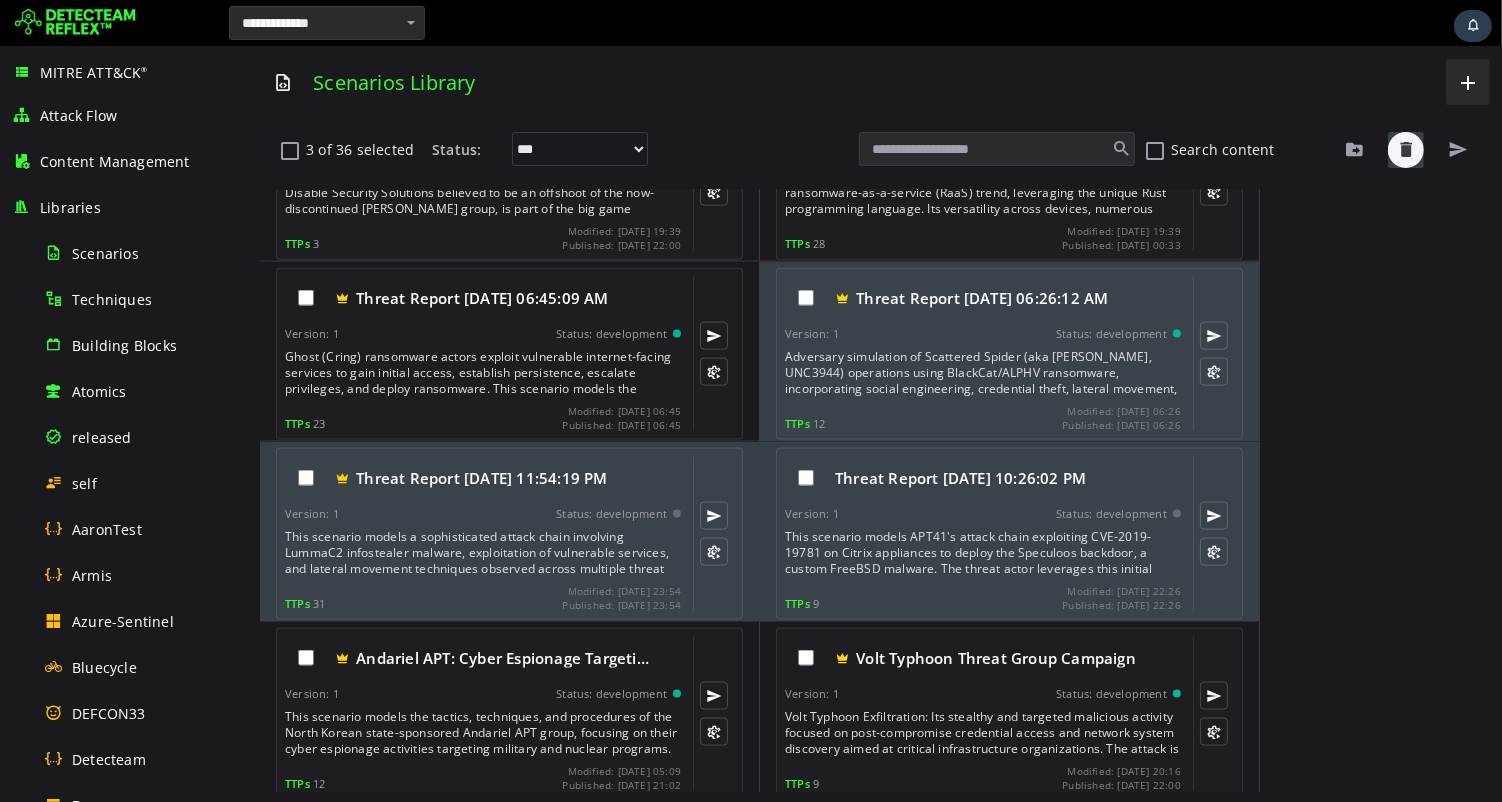 click at bounding box center [1405, 150] 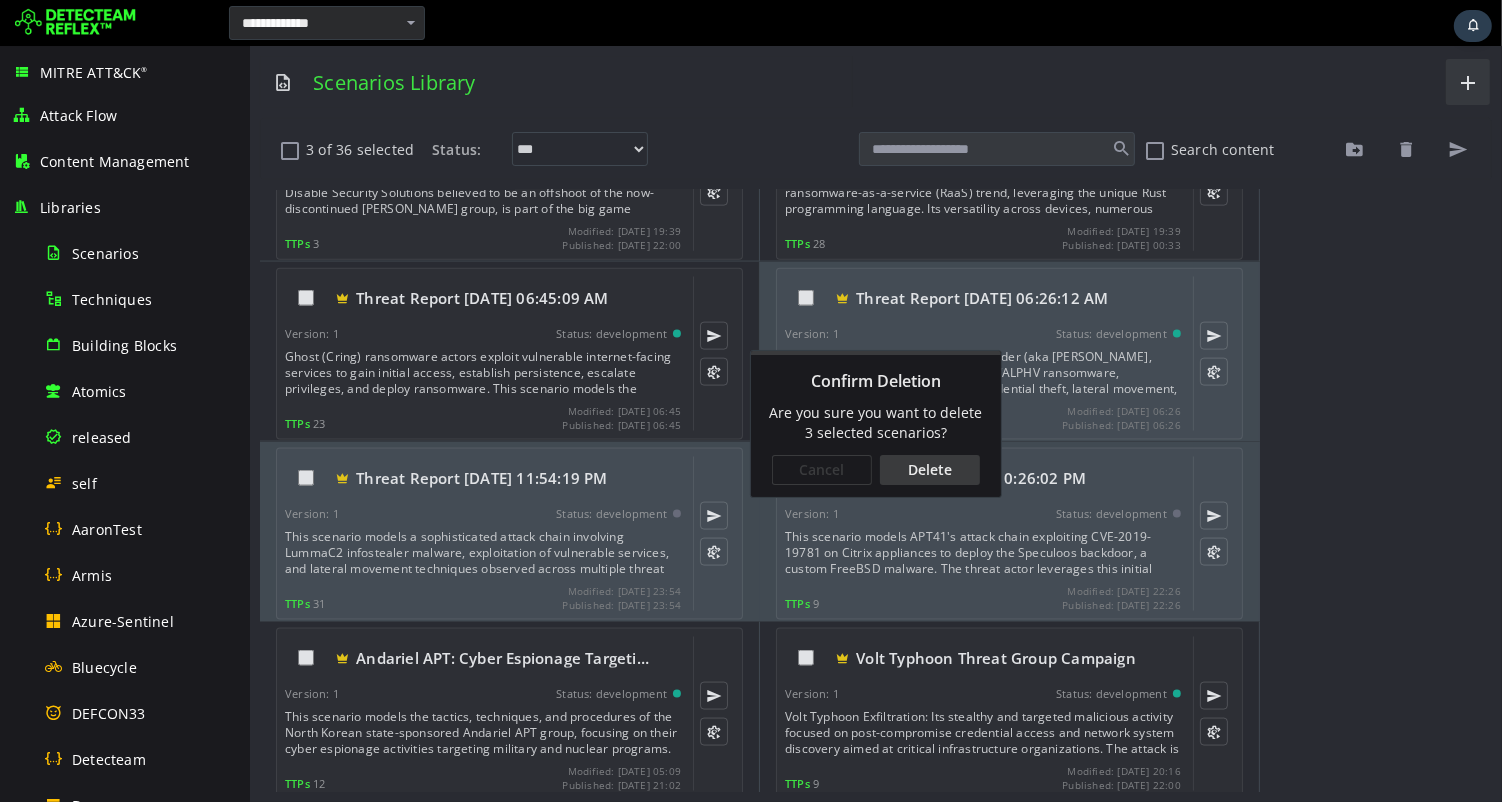 click on "Delete" at bounding box center (929, 470) 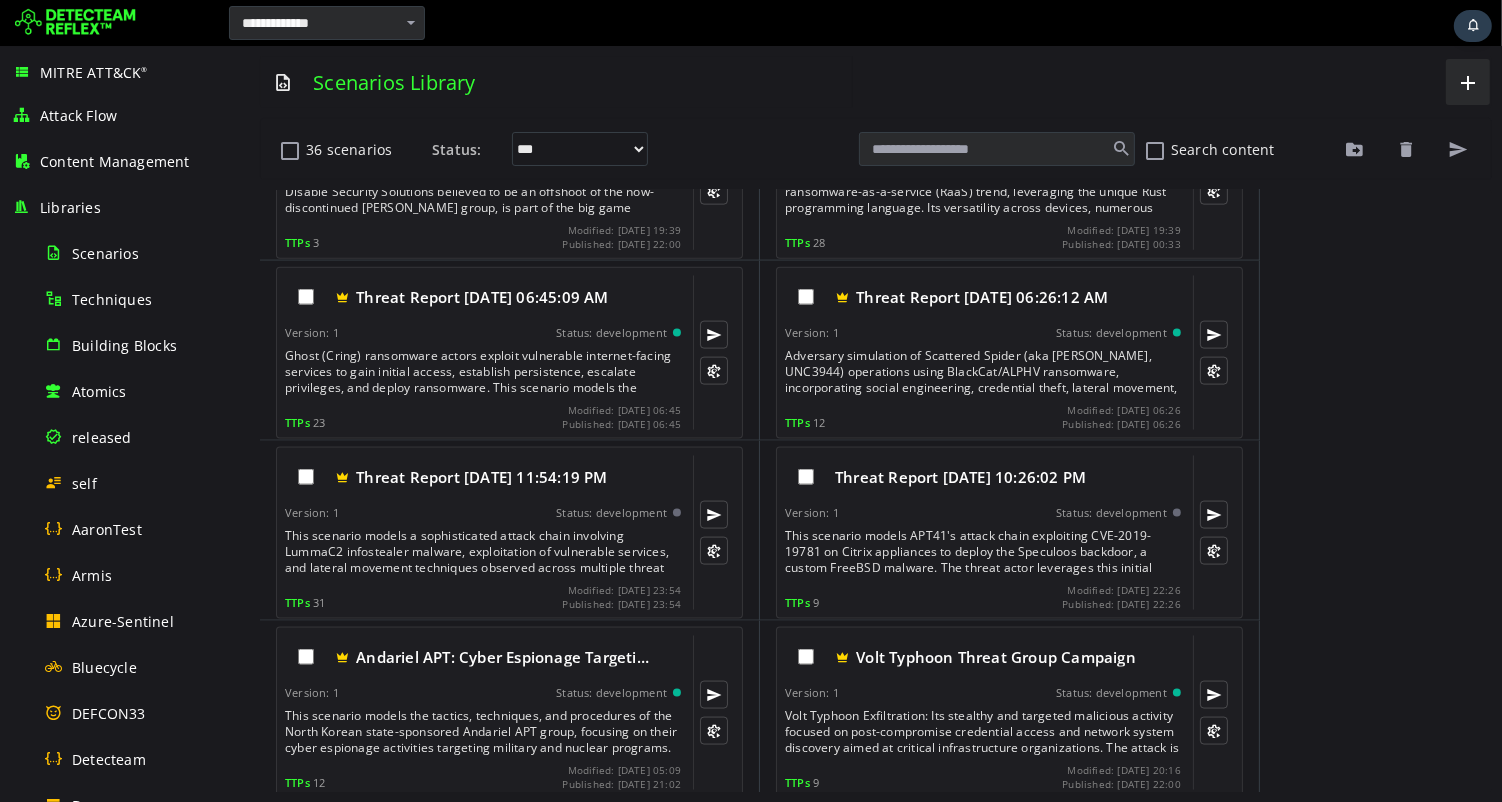 scroll, scrollTop: 2448, scrollLeft: 0, axis: vertical 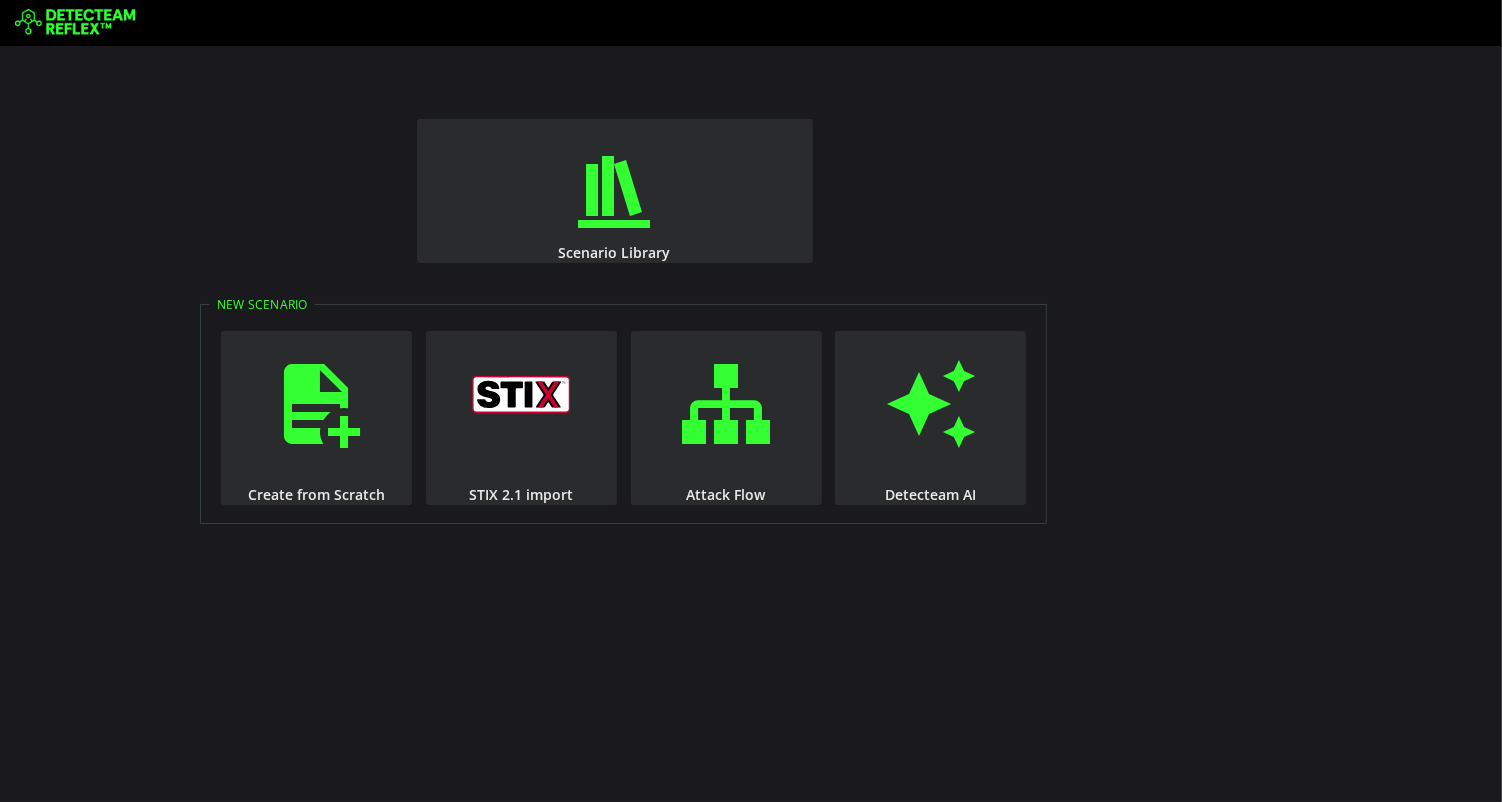 click on "Scenario Library New Scenario Create from Scratch STIX 2.1 import Attack Flow Detecteam AI" at bounding box center (751, 424) 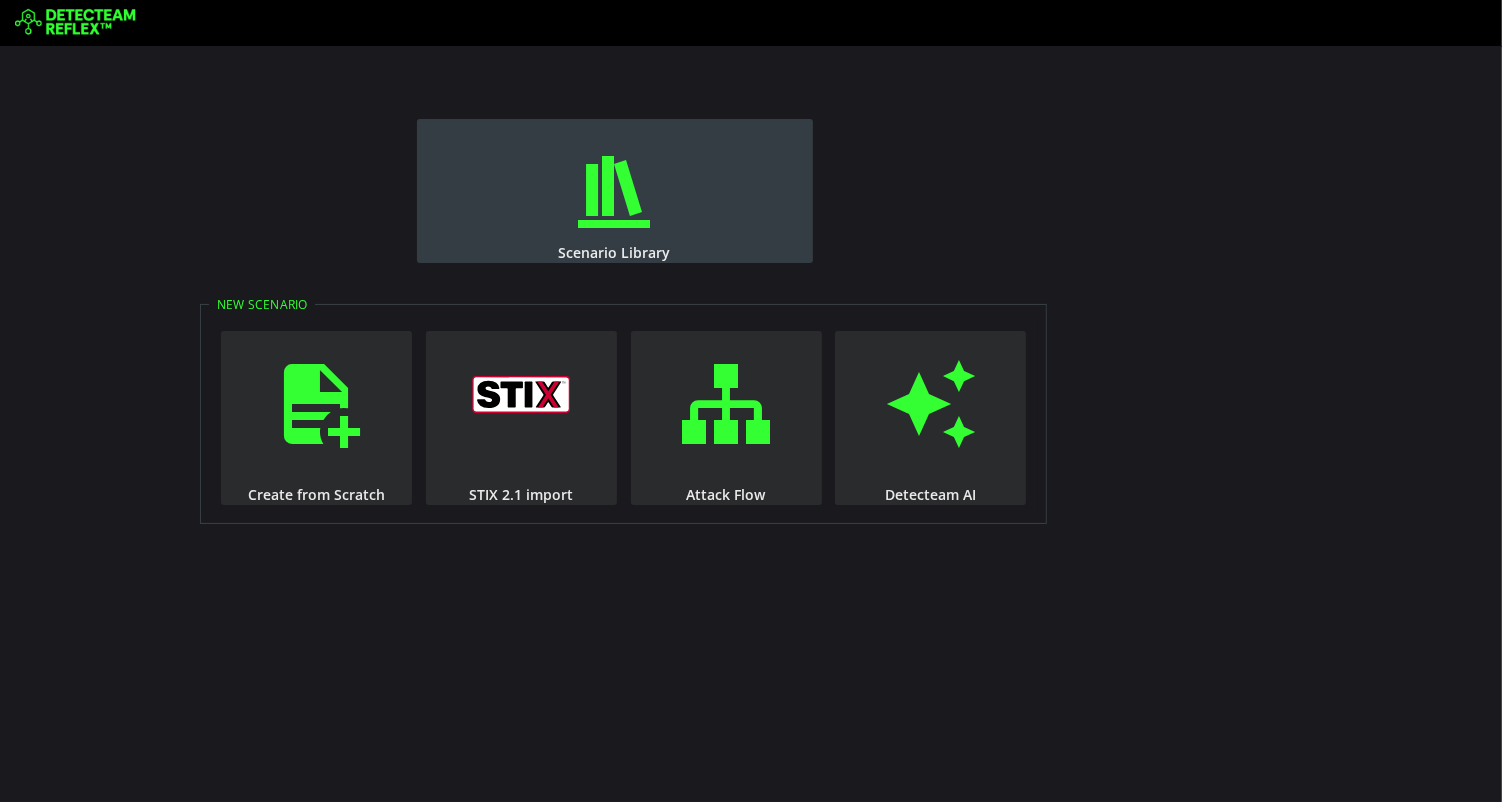 click on "Scenario Library" at bounding box center (615, 191) 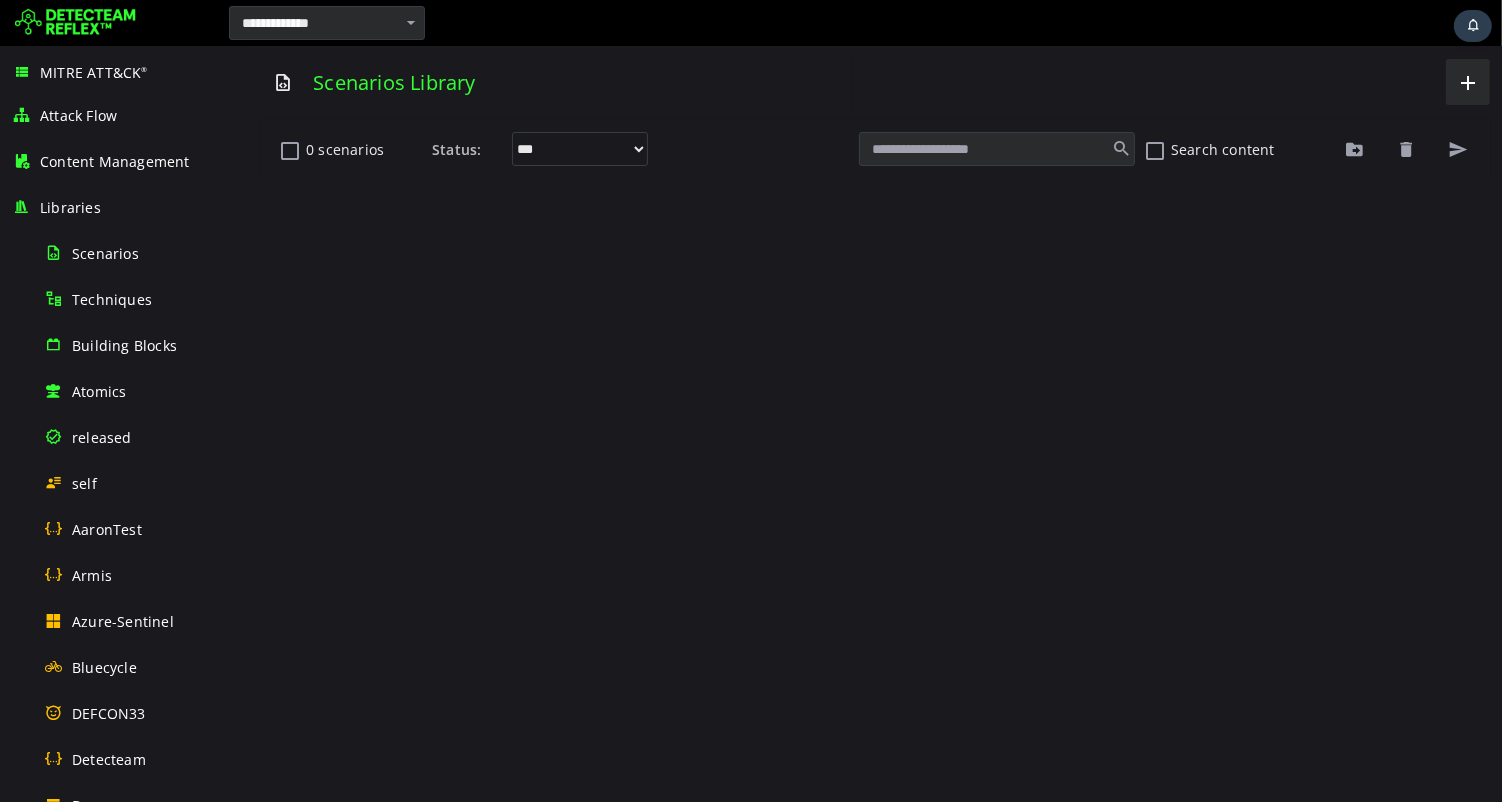 scroll, scrollTop: 0, scrollLeft: 0, axis: both 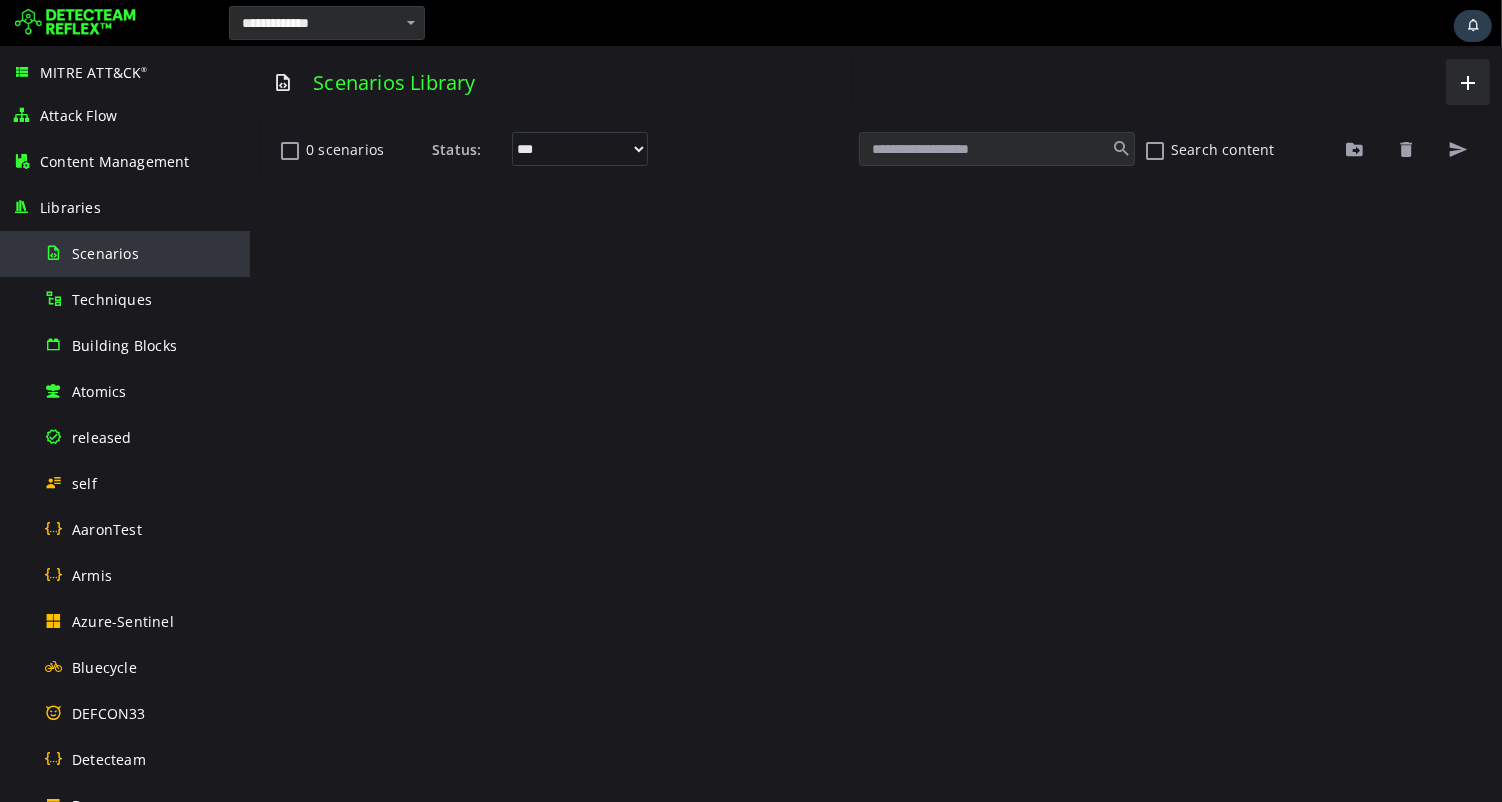 click on "Scenarios" at bounding box center [105, 253] 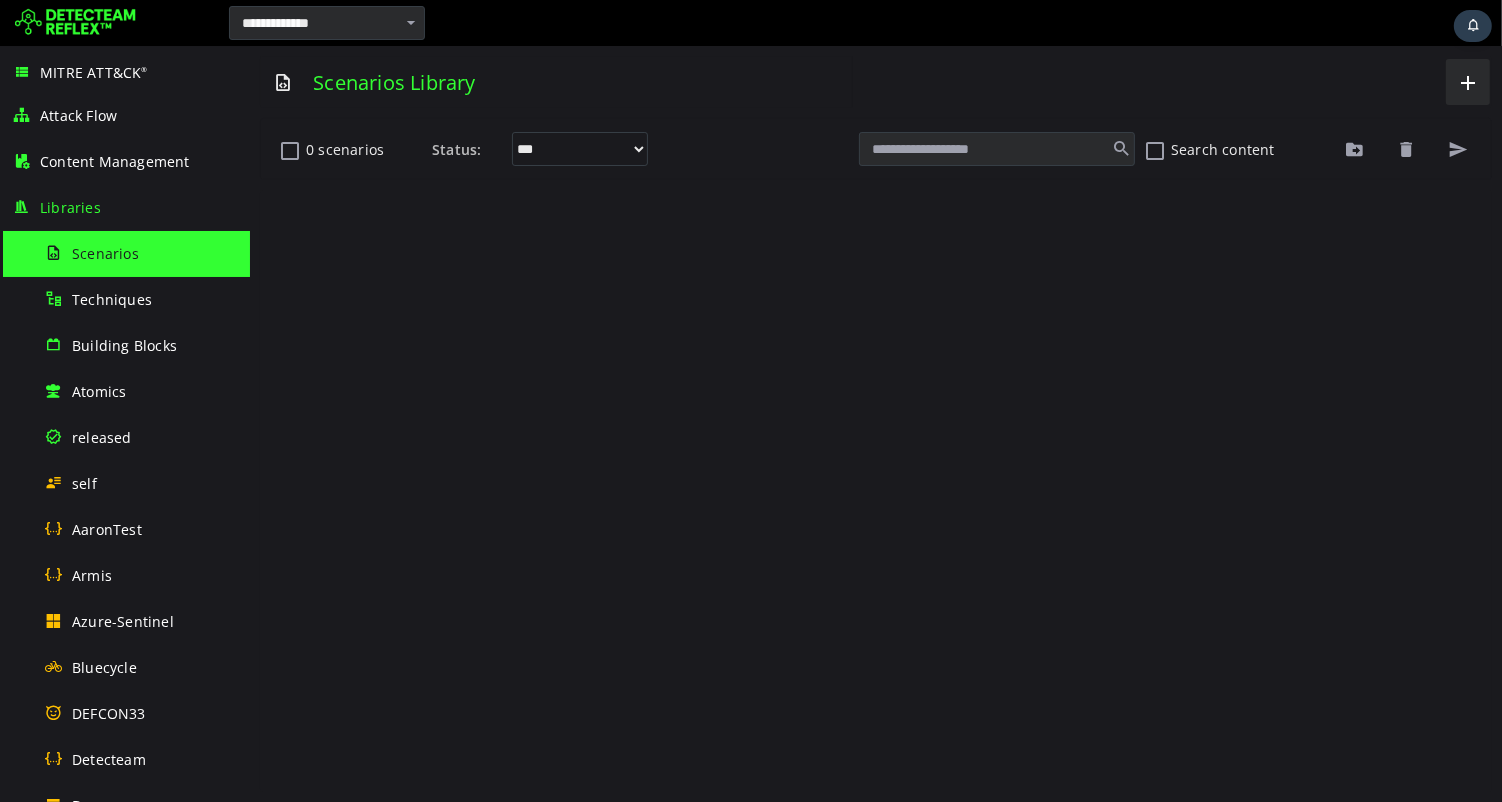 scroll, scrollTop: 0, scrollLeft: 0, axis: both 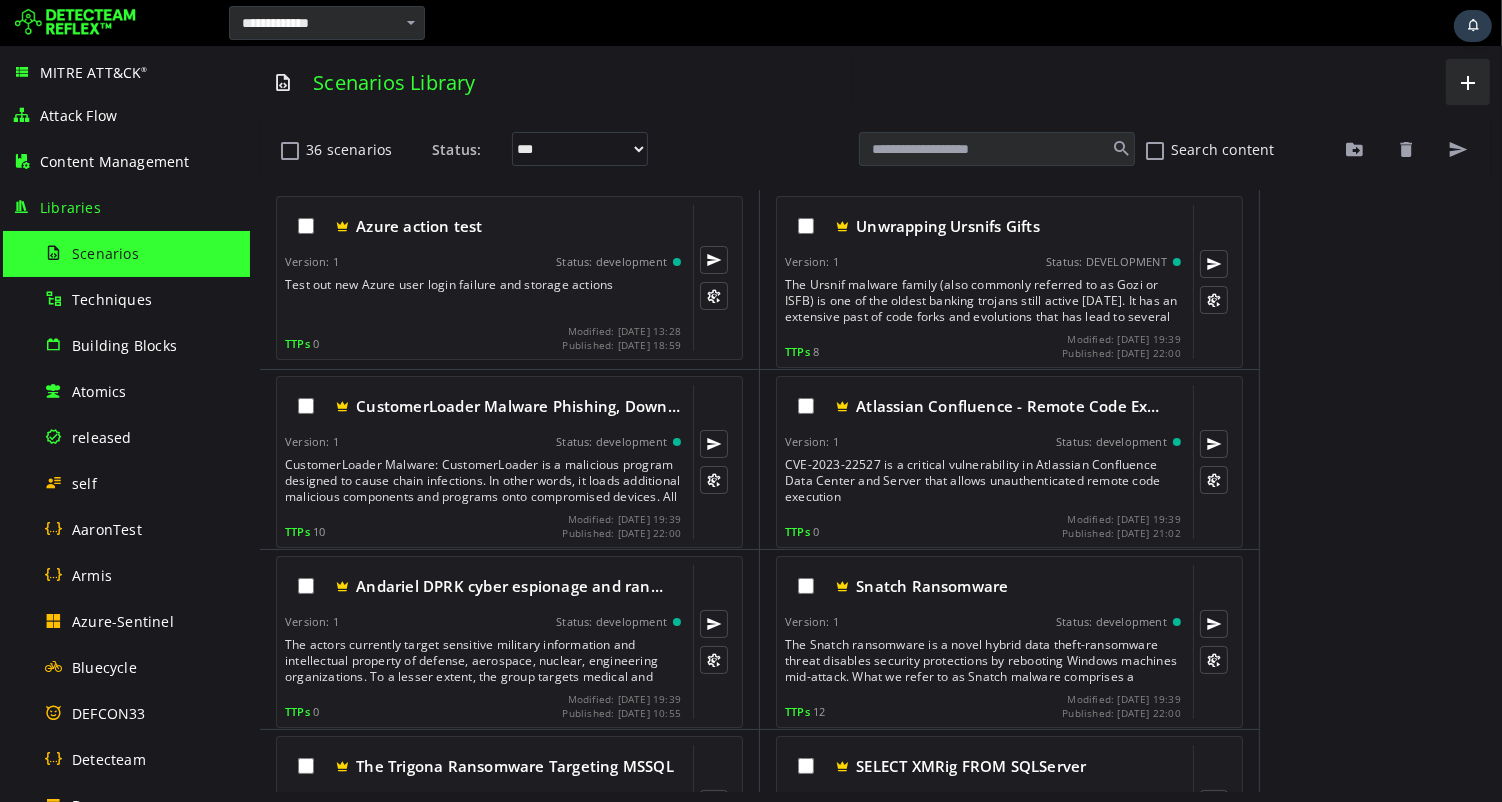 click on "Scenarios Library" at bounding box center (555, 82) 